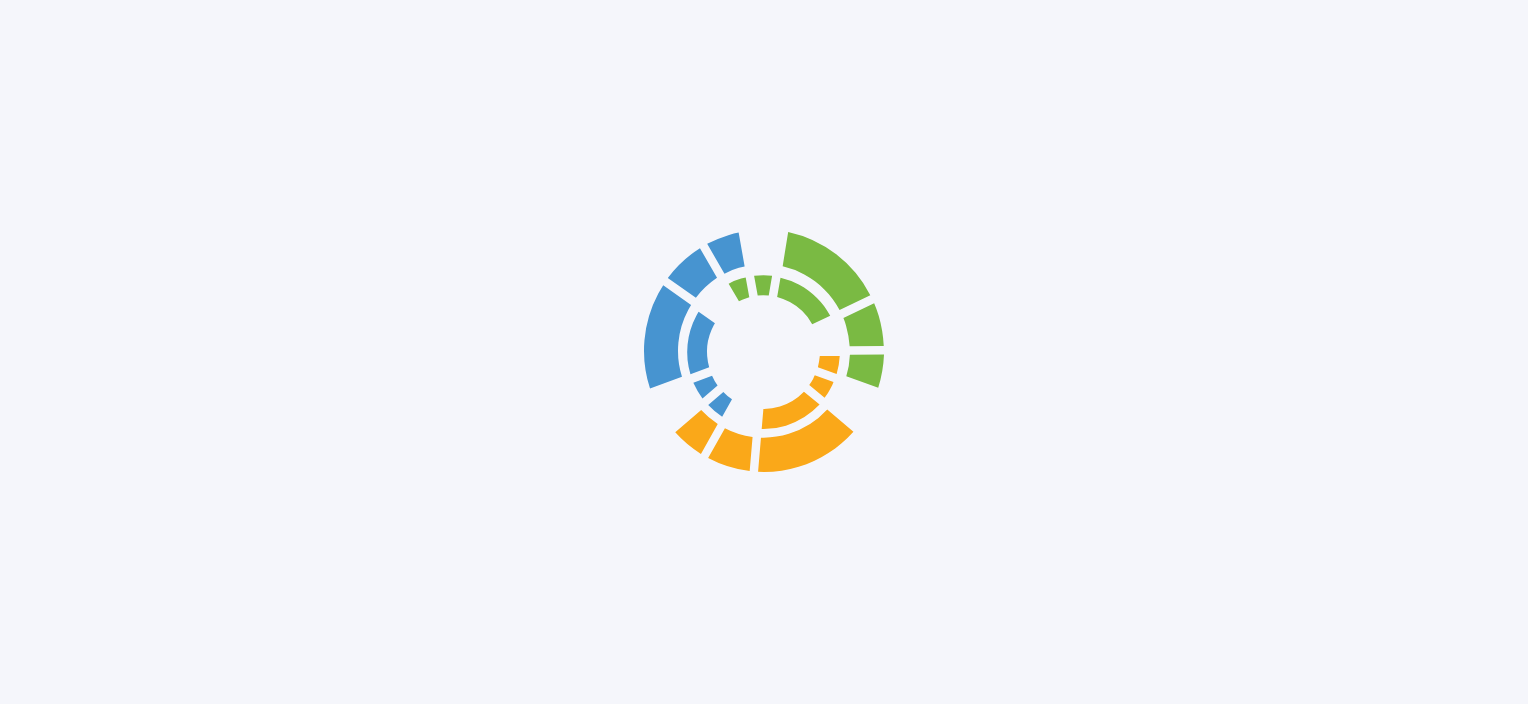 scroll, scrollTop: 0, scrollLeft: 0, axis: both 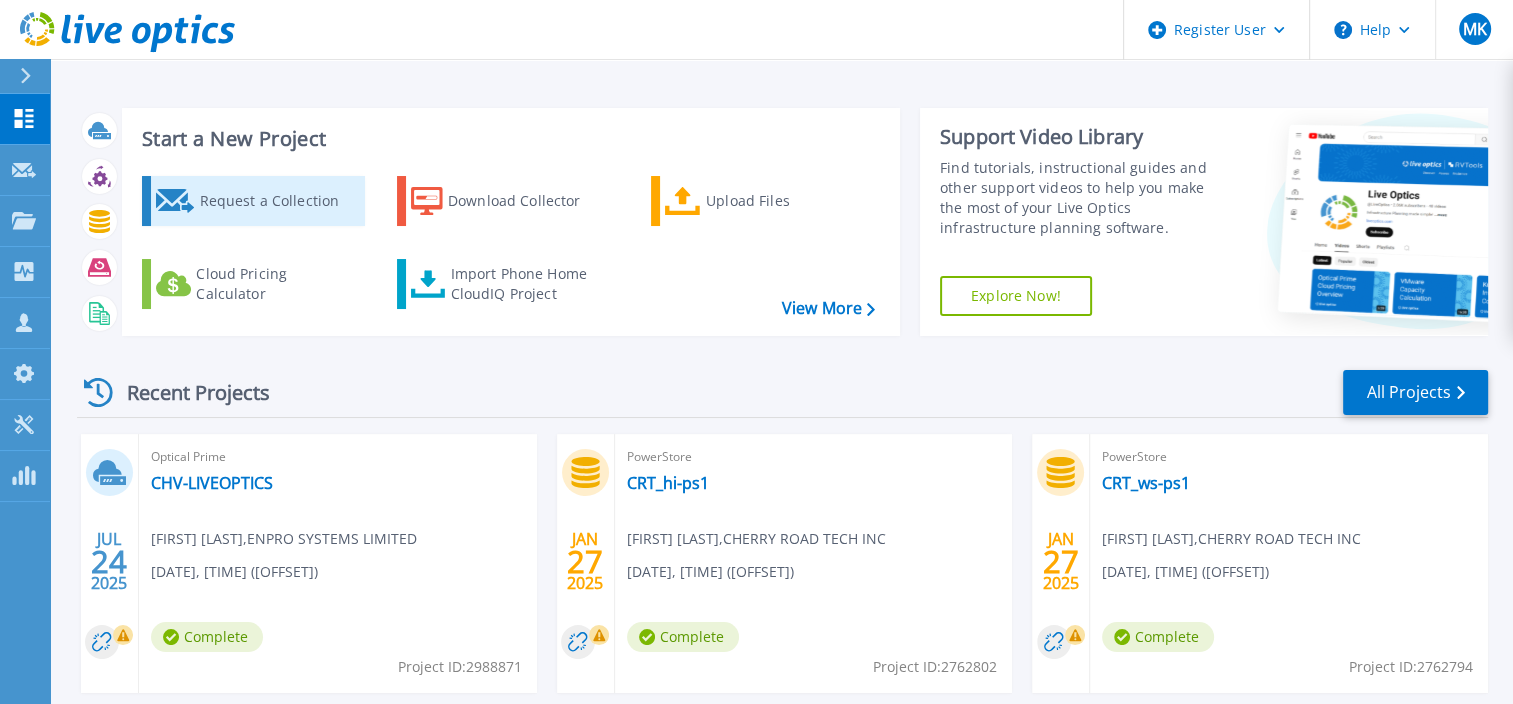 click on "Request a Collection" at bounding box center [279, 201] 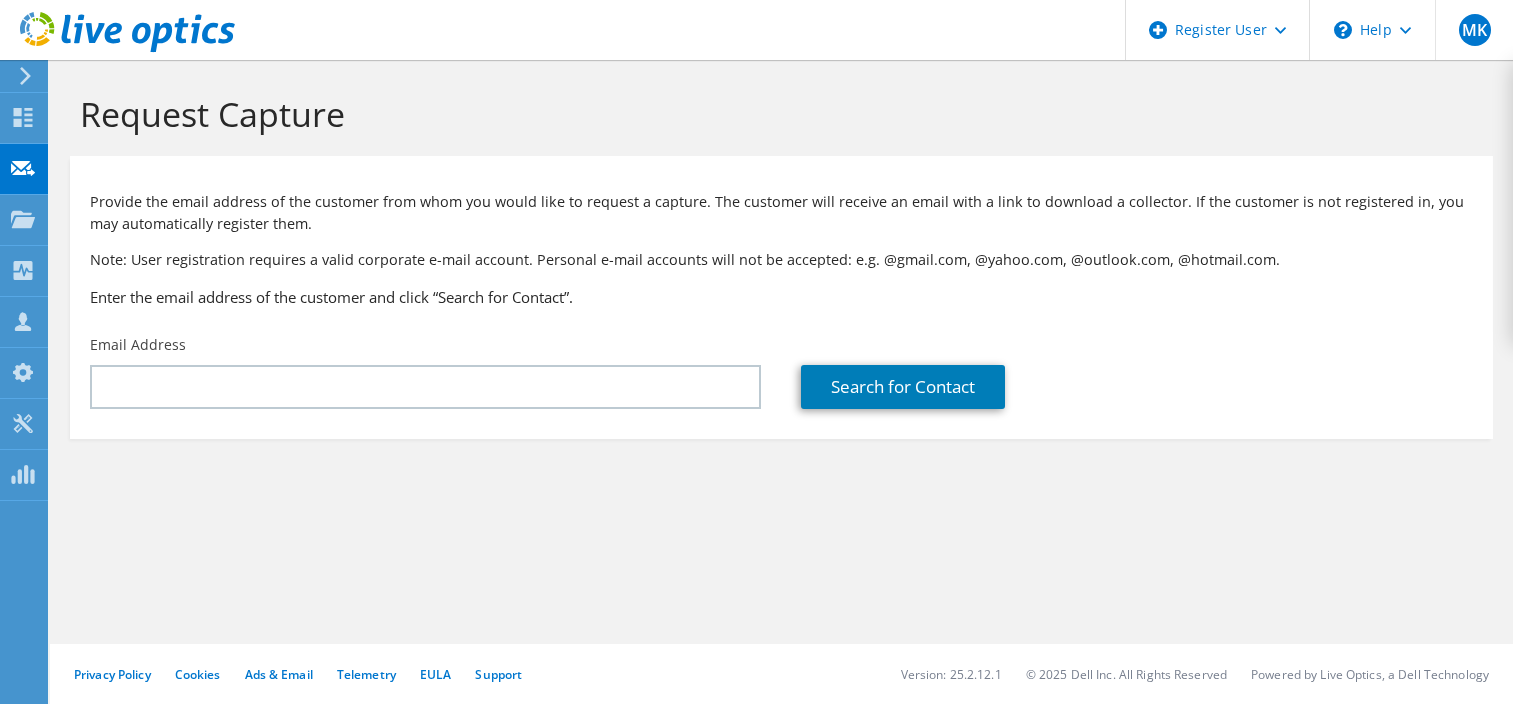 scroll, scrollTop: 0, scrollLeft: 0, axis: both 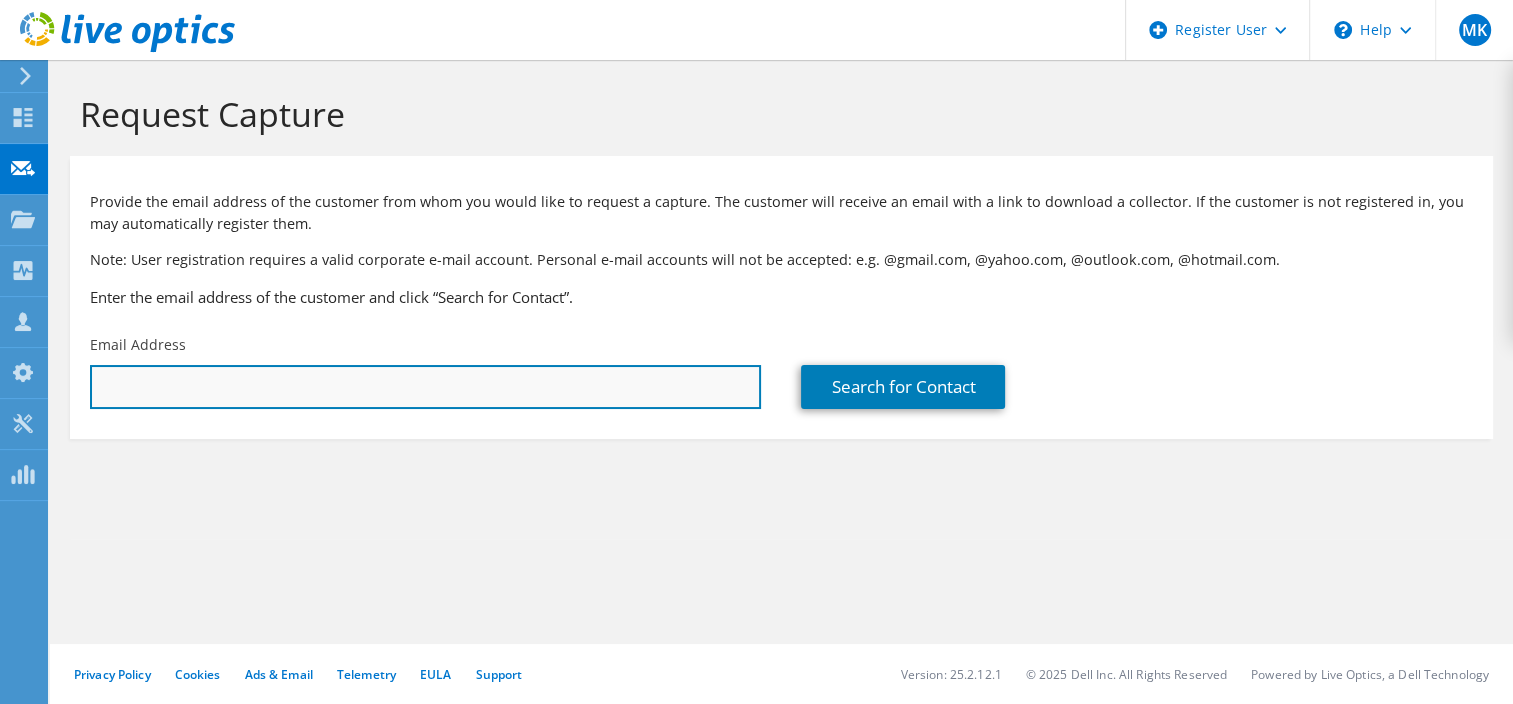 paste on "Melissa Kostecki	29299098	EMSL ANALYTICAL	EMSL ANALYTICAL - Desktop Laptop Server - EMSL ANALYTICAL	5/5/2025	10/31/2025	Commit - 90%	2003437482	$                201,450 	$            181,305 	$" 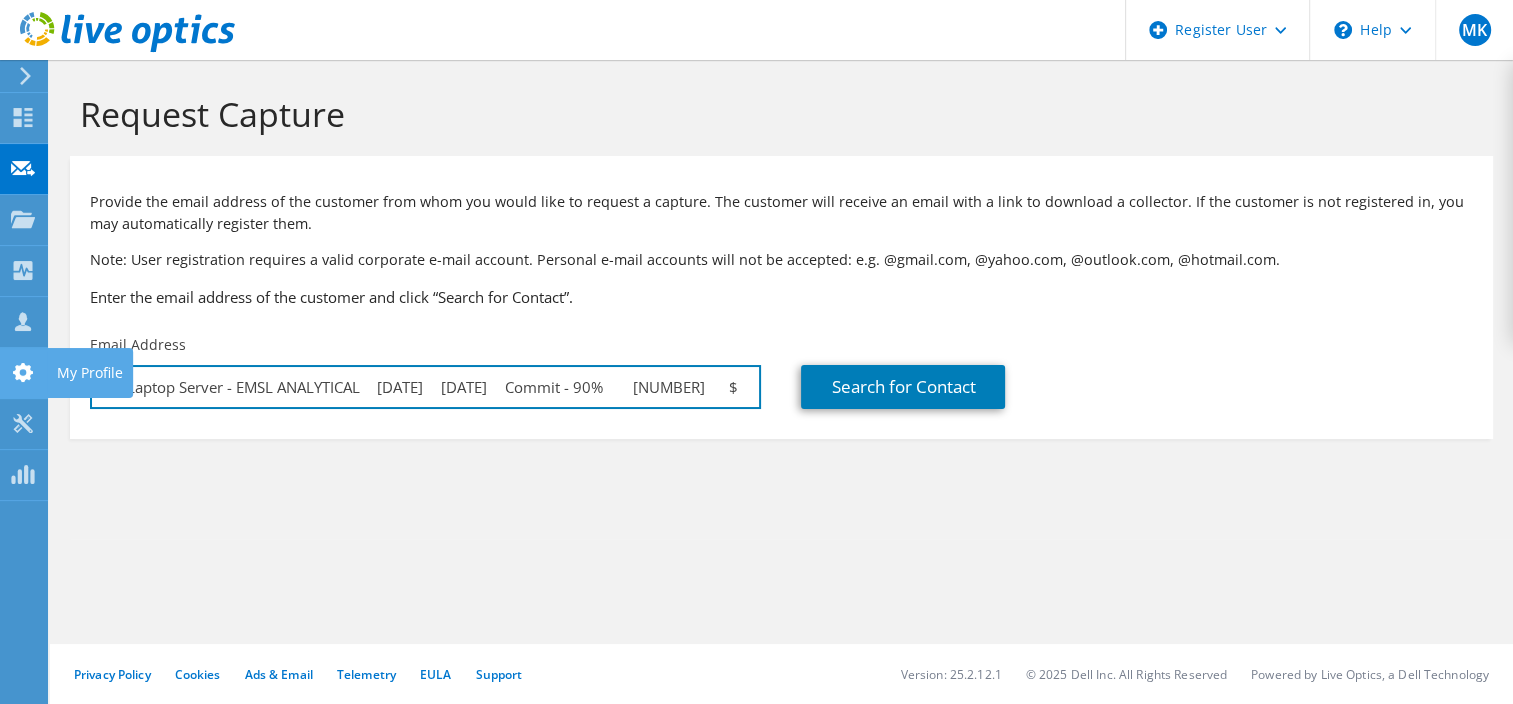 scroll, scrollTop: 0, scrollLeft: 0, axis: both 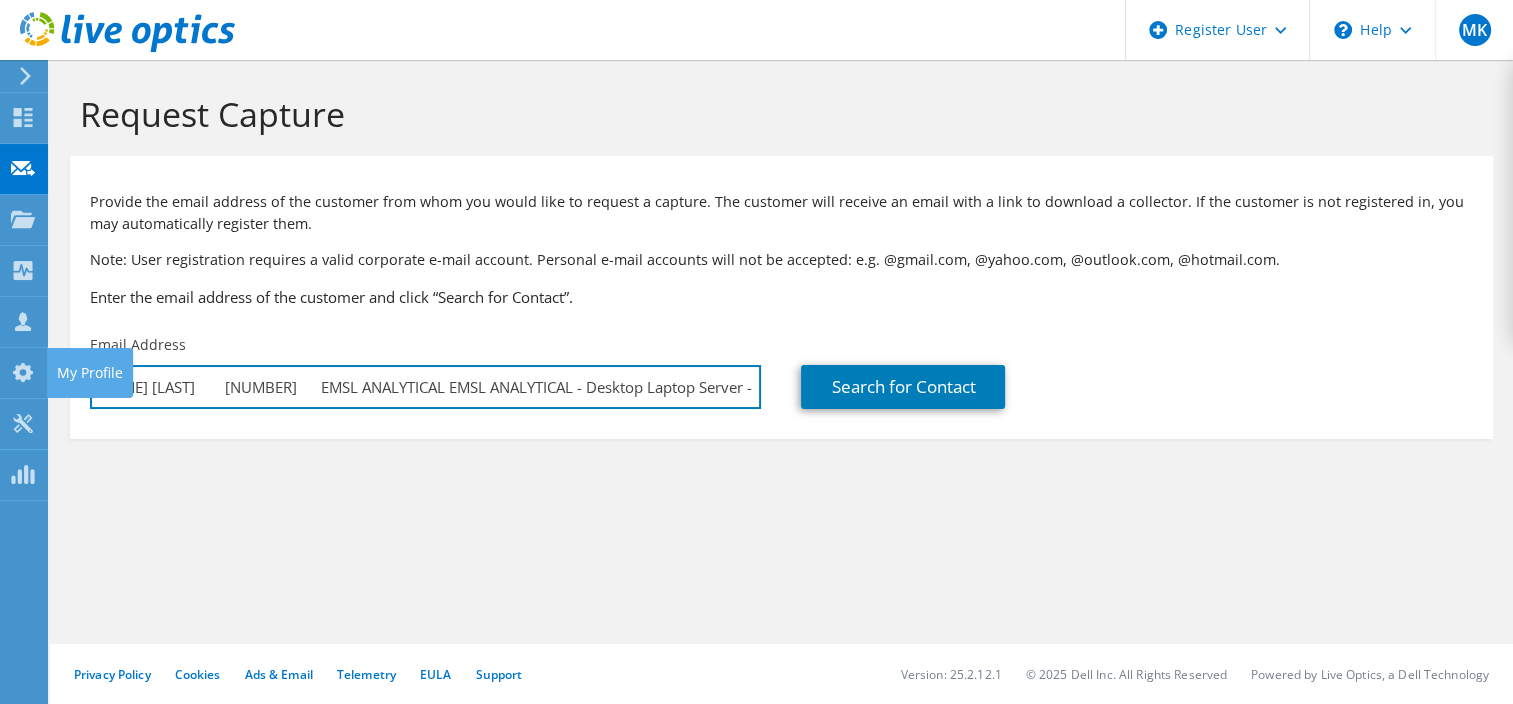 drag, startPoint x: 616, startPoint y: 391, endPoint x: 80, endPoint y: 392, distance: 536.0009 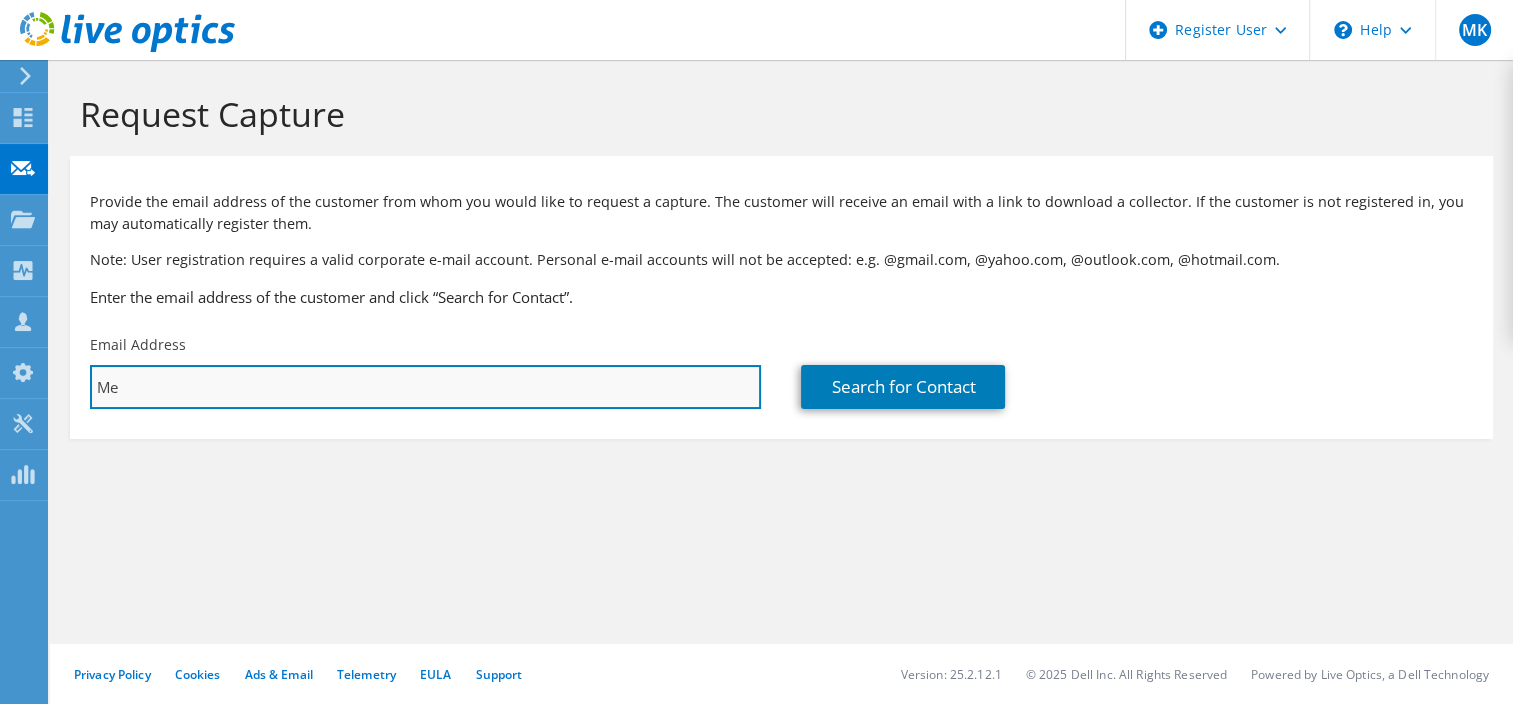 type on "M" 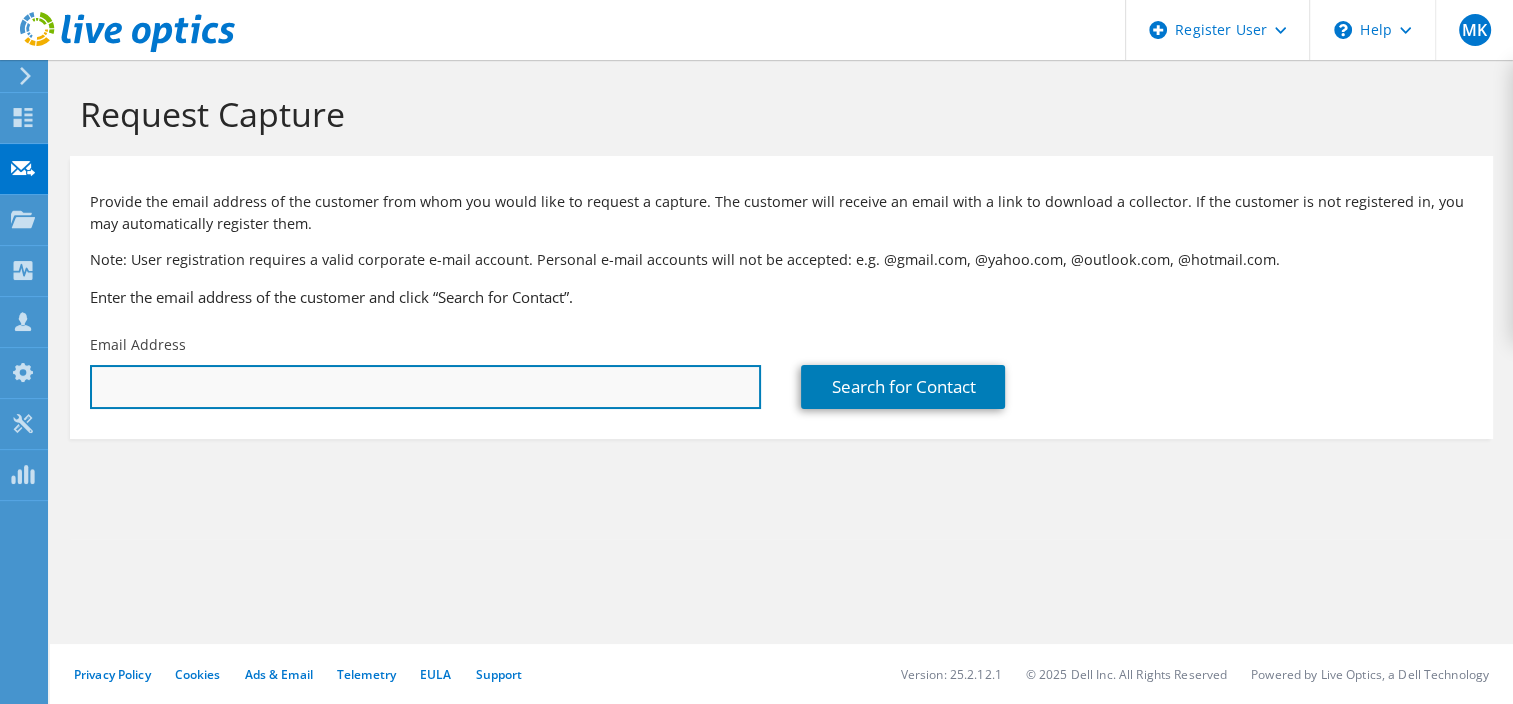 paste on "mike.savoie@criticalflowsolutions.com" 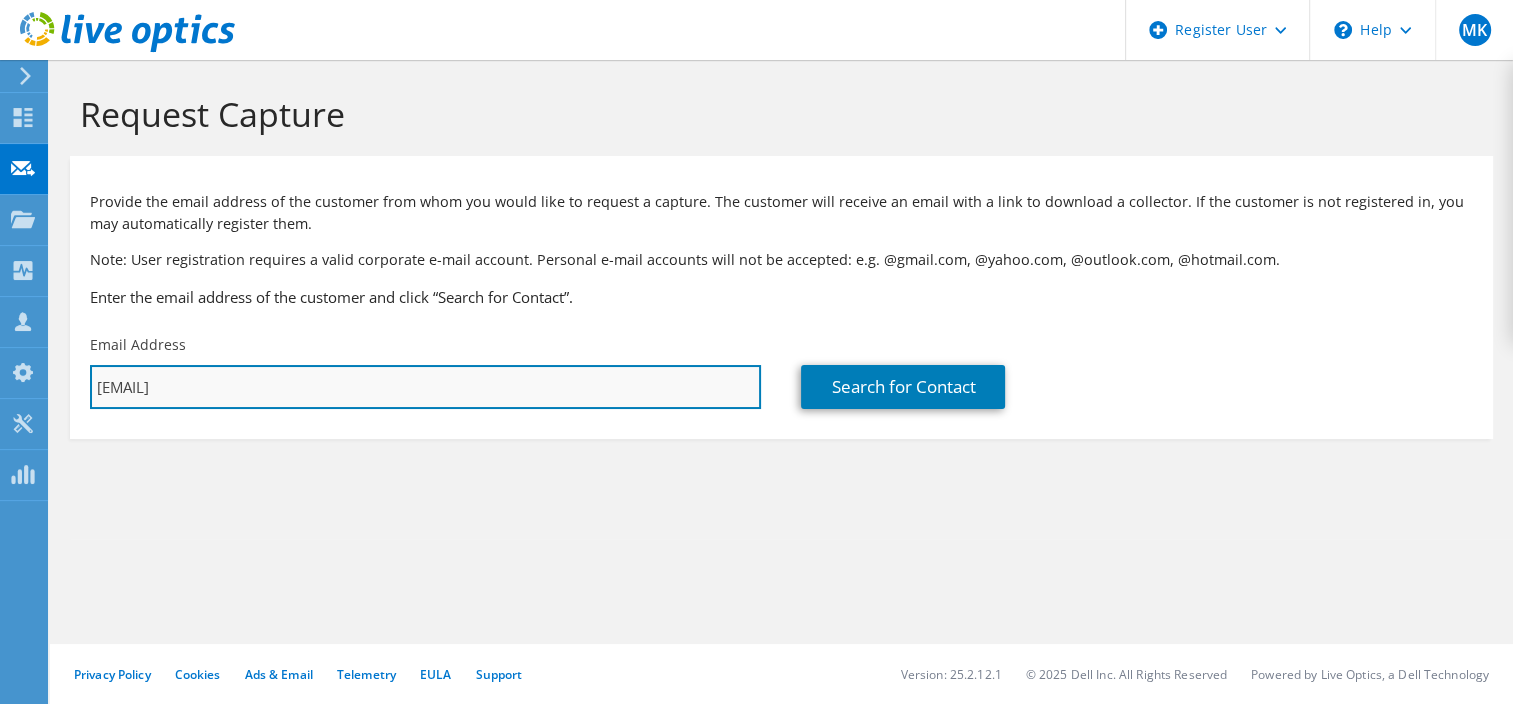 click on "mike.savoie@criticalflowsolutions.com" at bounding box center (425, 387) 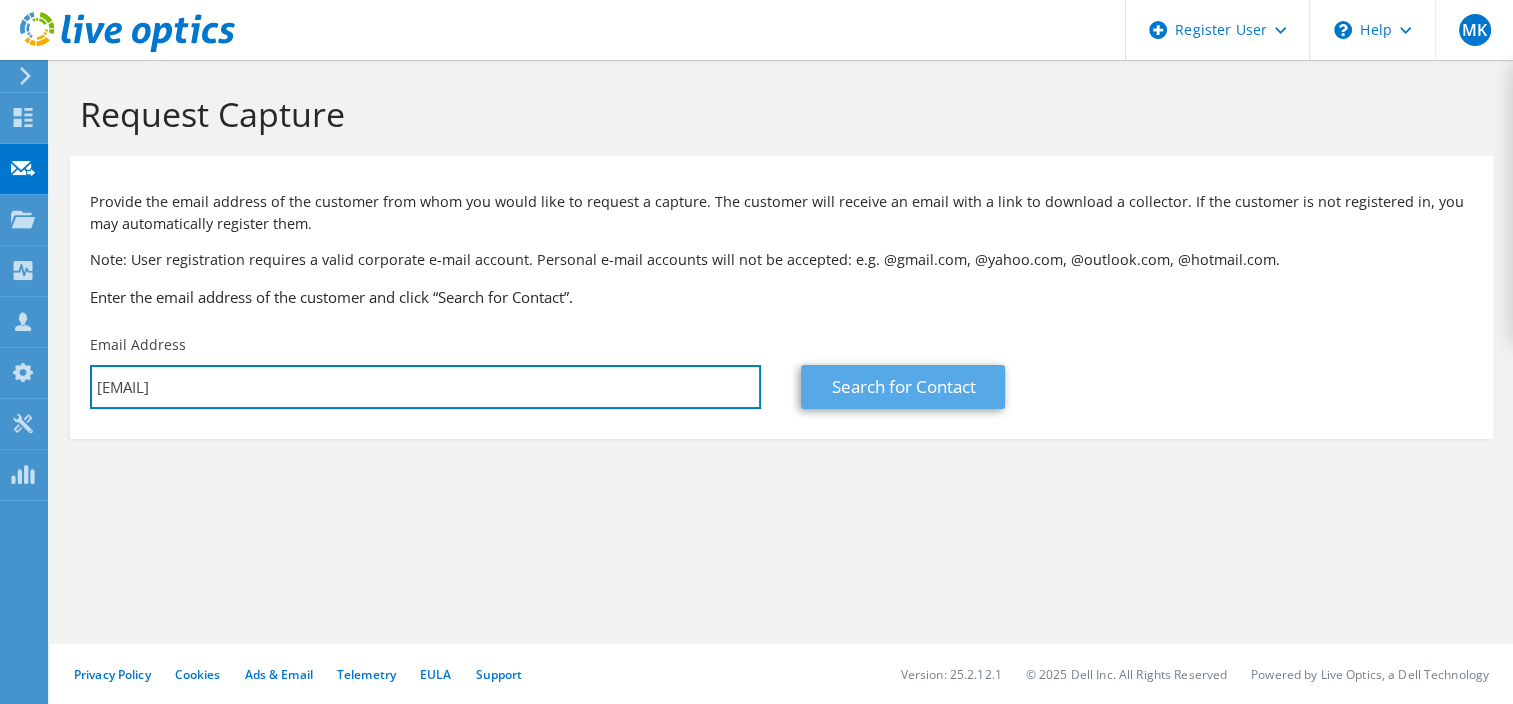 type on "mike.savoie@criticalflowsolutions.com" 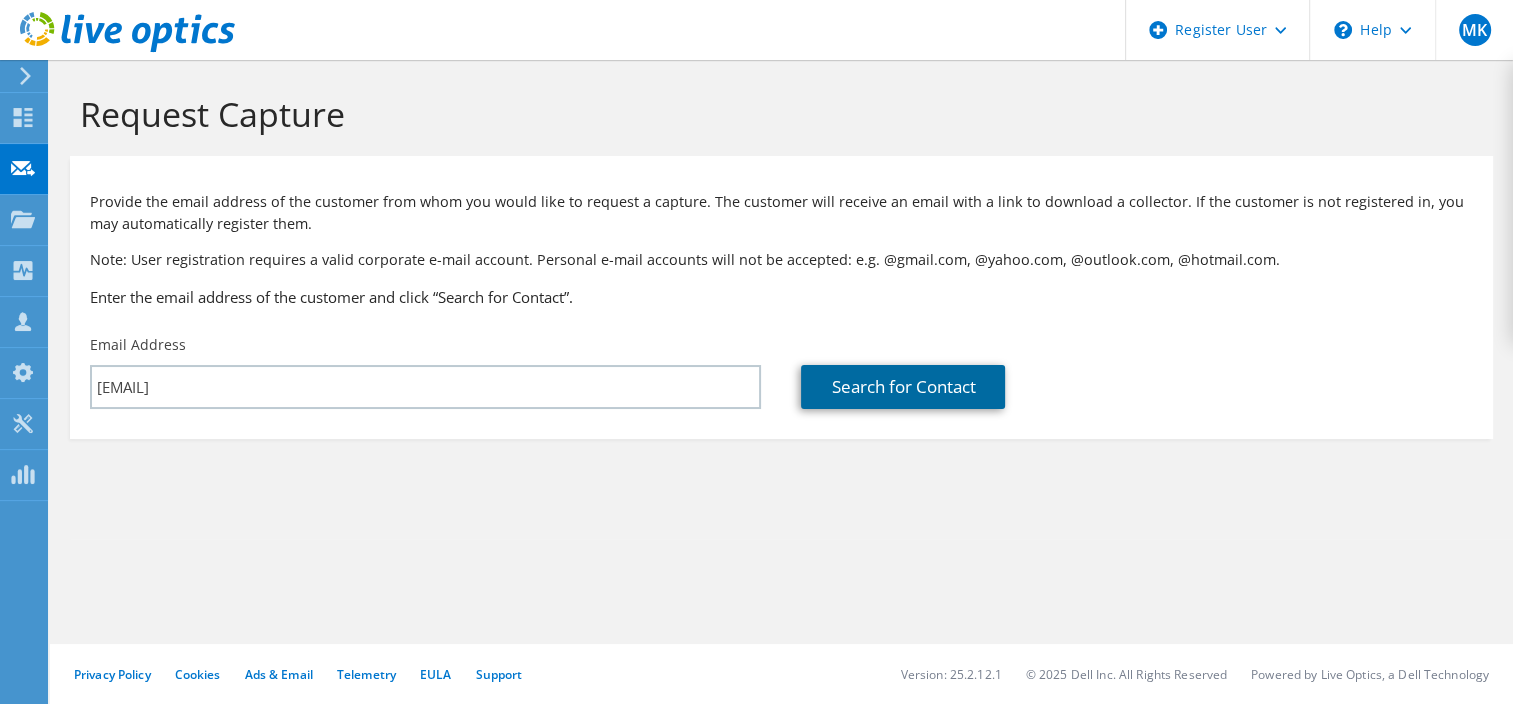 click on "Search for Contact" at bounding box center [903, 387] 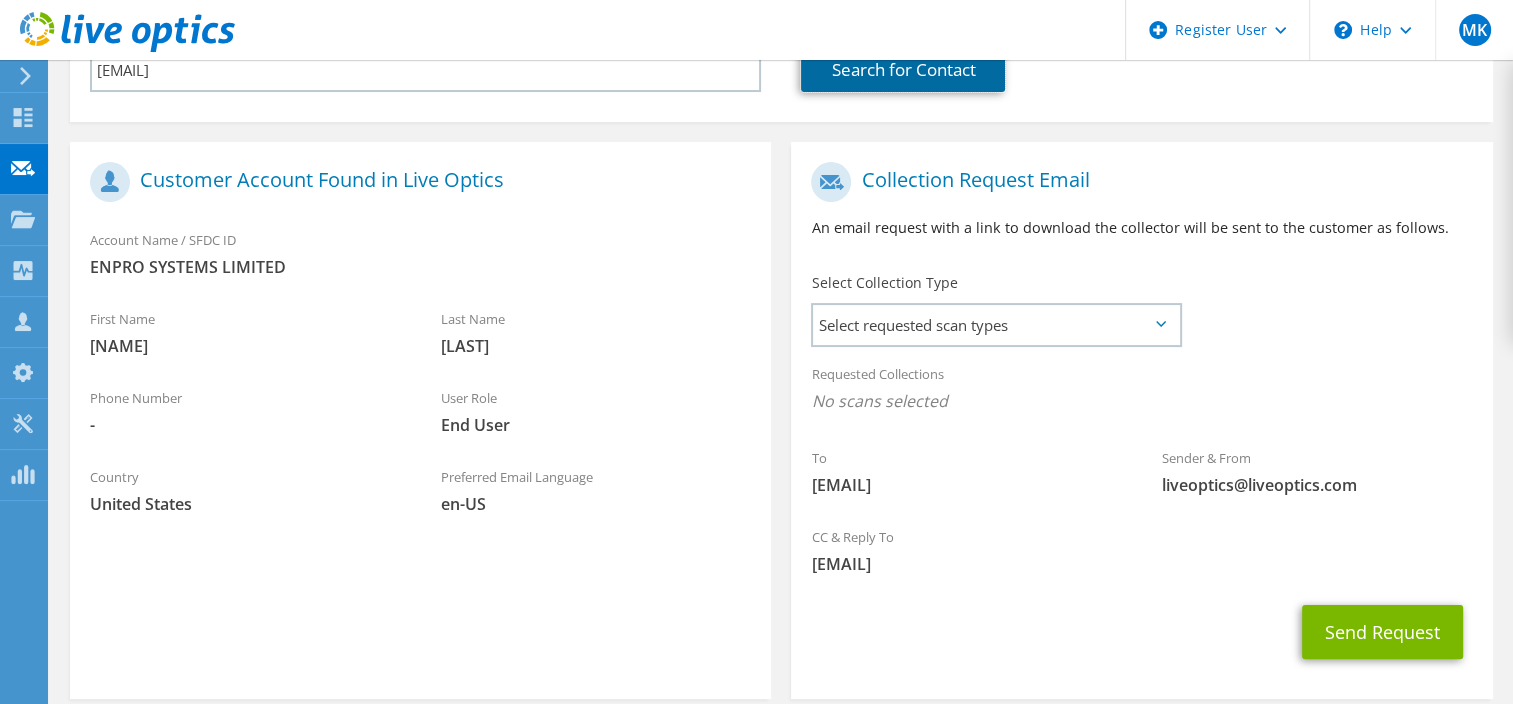 scroll, scrollTop: 412, scrollLeft: 0, axis: vertical 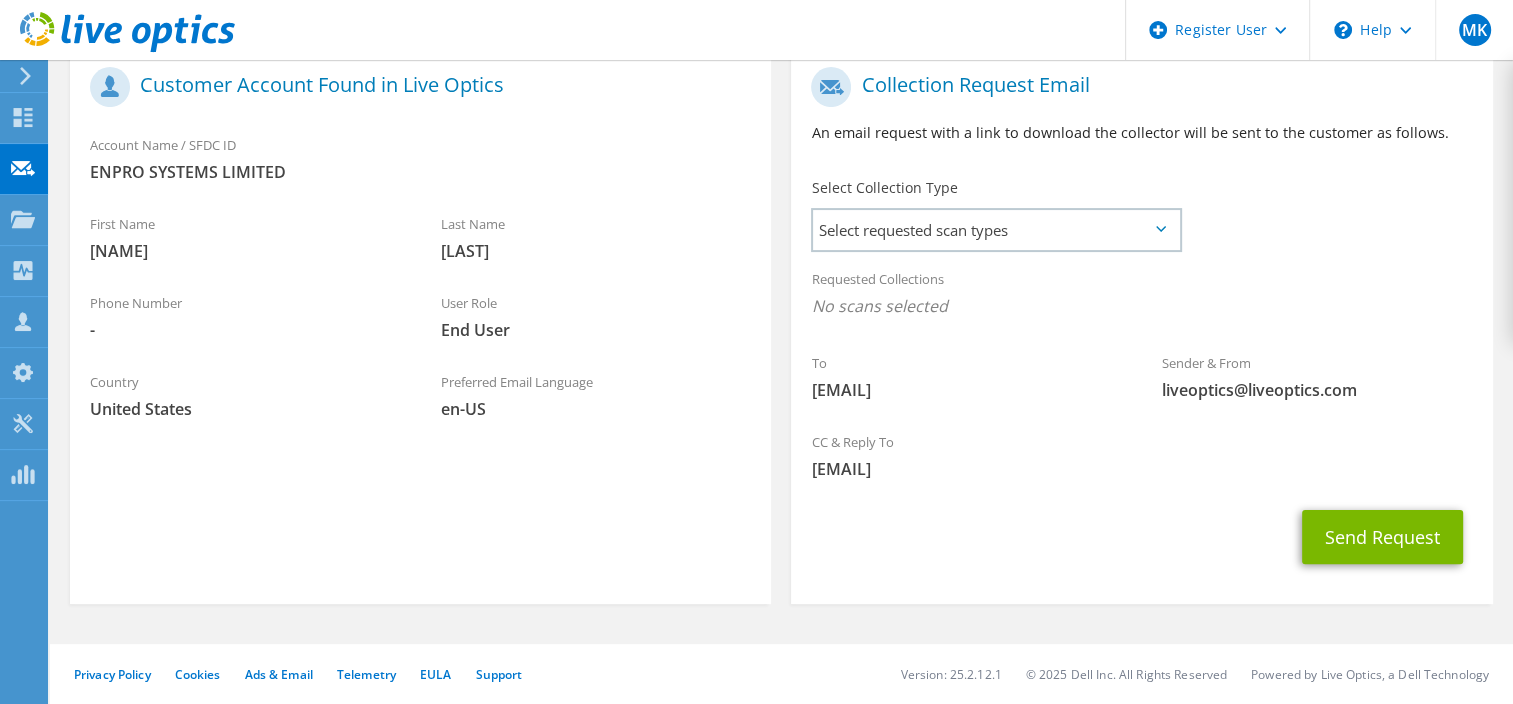 click on "Select Collection Type
Select requested scan types
Server Virtualization
Optical Prime
AWS
Nutanix RVTools Kubernetes Azure SQL Server SC" at bounding box center [995, 213] 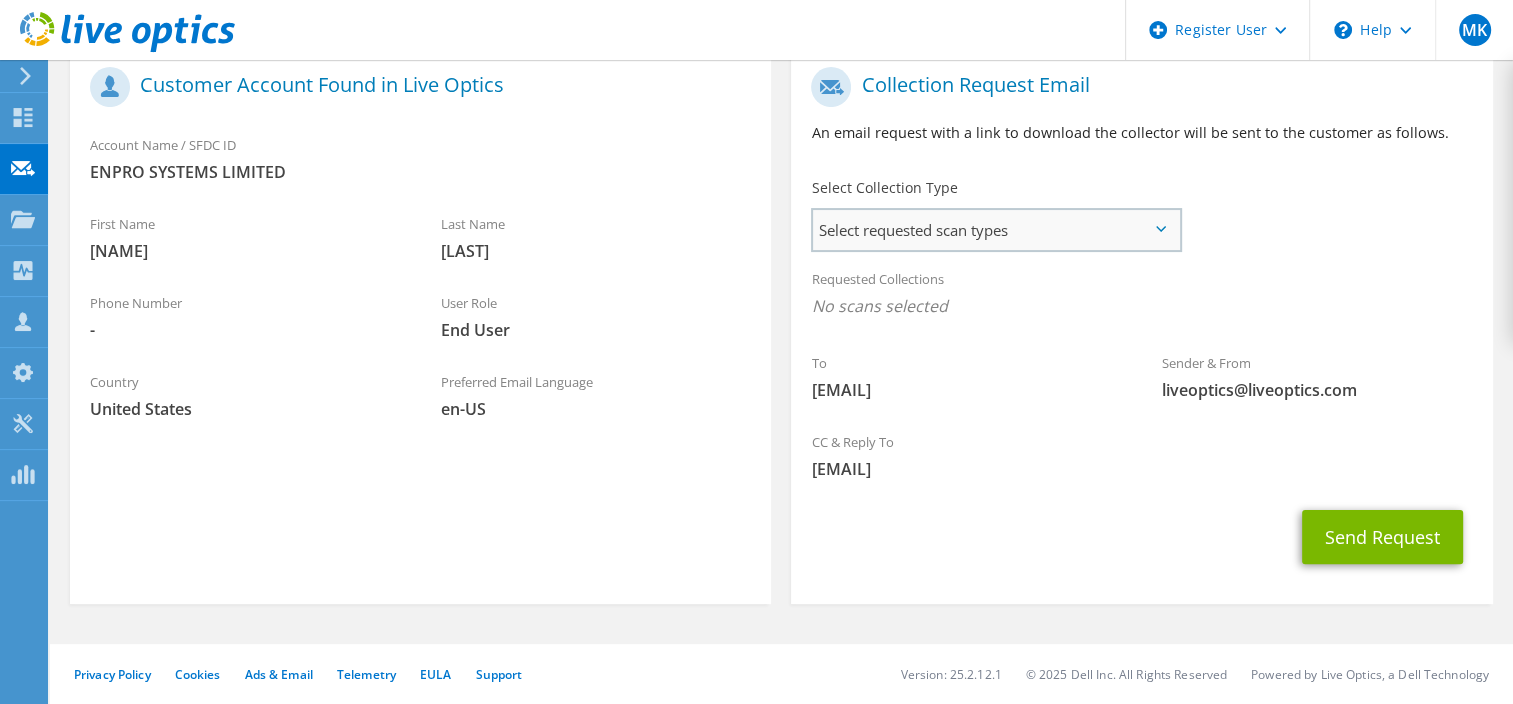 click on "Select requested scan types" at bounding box center [995, 230] 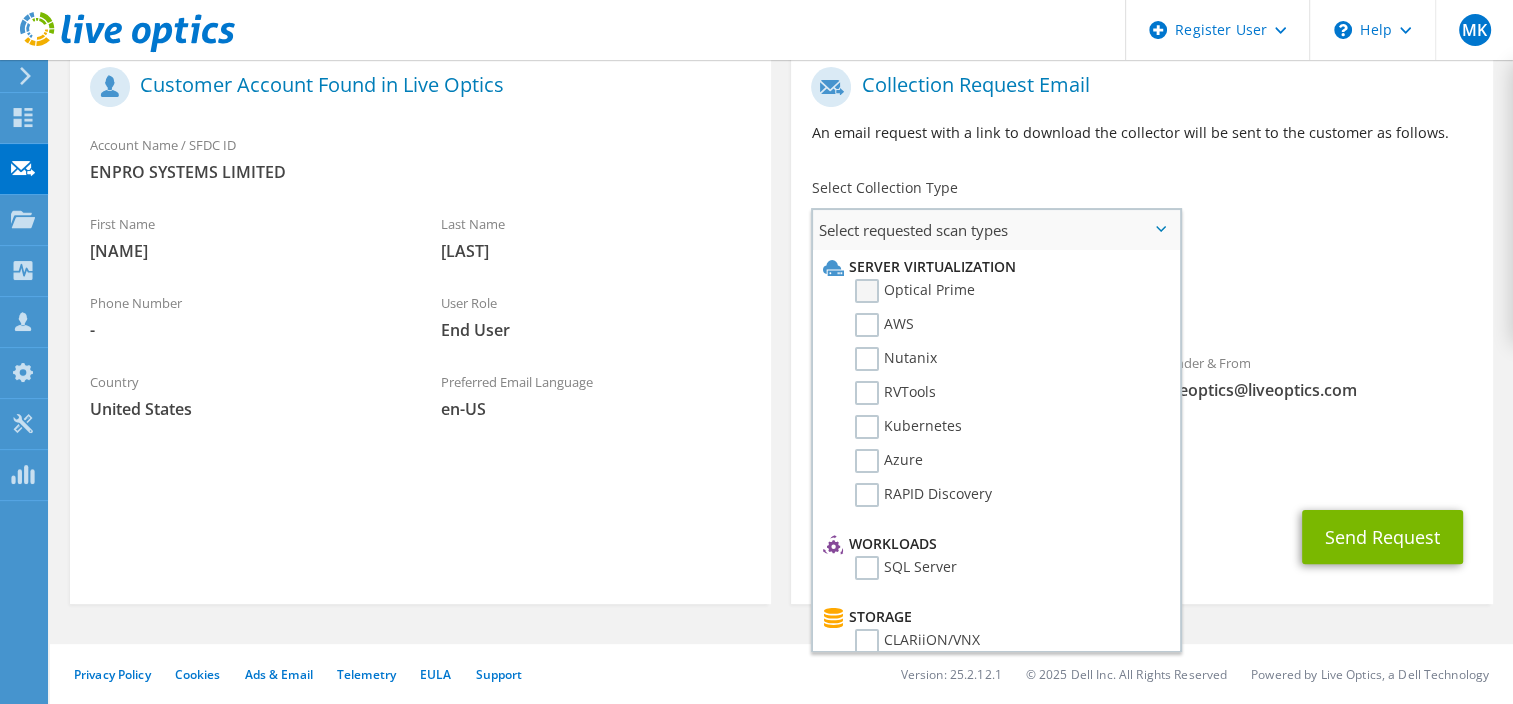 drag, startPoint x: 923, startPoint y: 235, endPoint x: 927, endPoint y: 293, distance: 58.137768 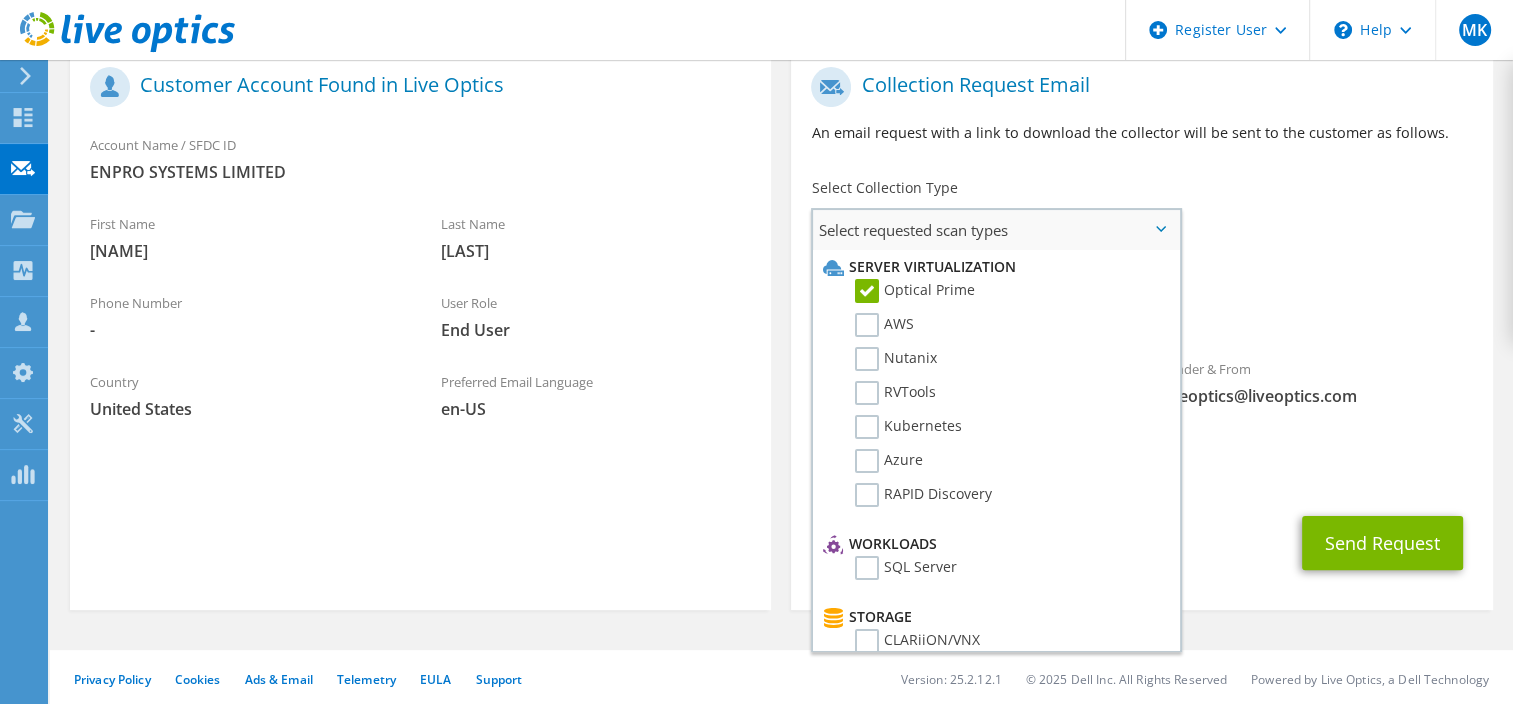 click on "Server Virtualization
Optical Prime
AWS
Nutanix
RVTools
Kubernetes Azure" at bounding box center [993, 388] 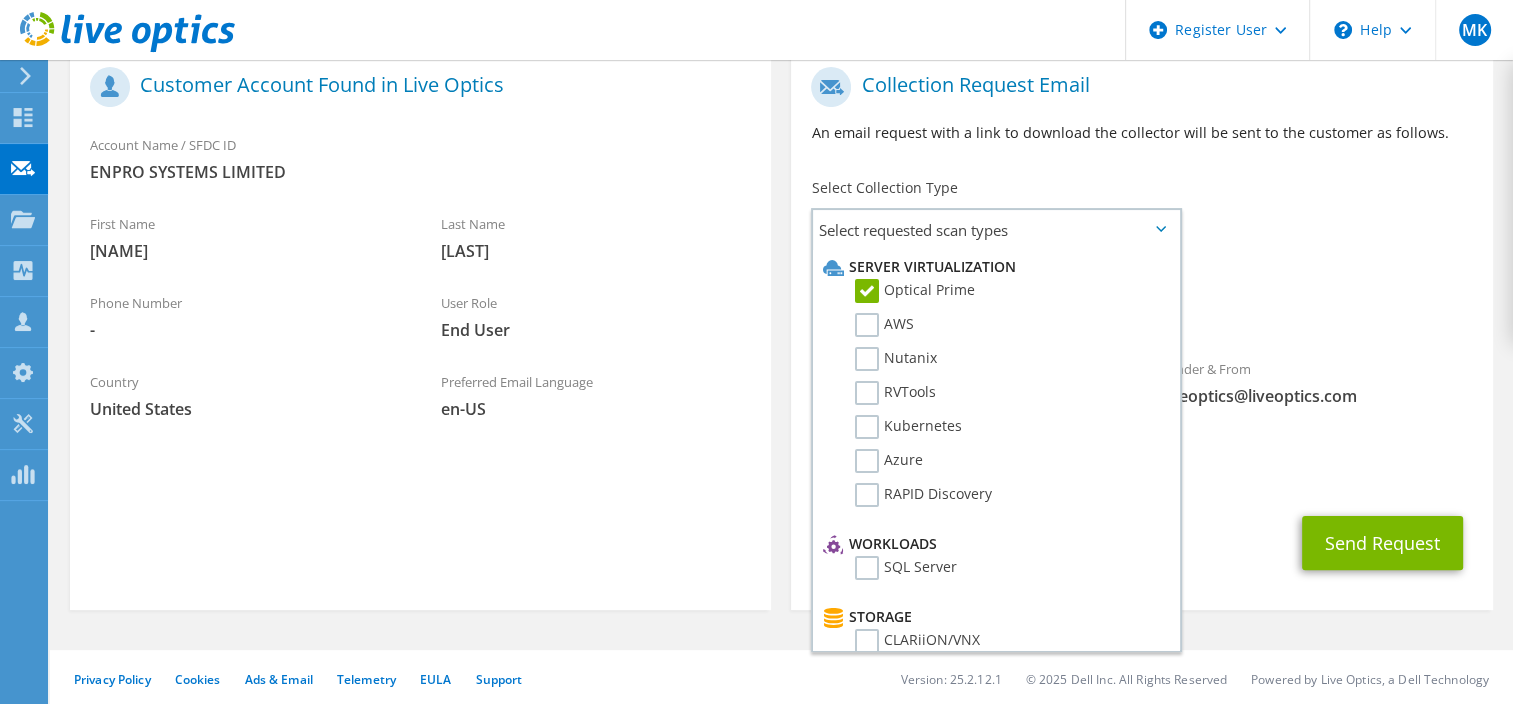 click on "CC & Reply To
Melissa.Kostecki@dell.com" at bounding box center [1141, 466] 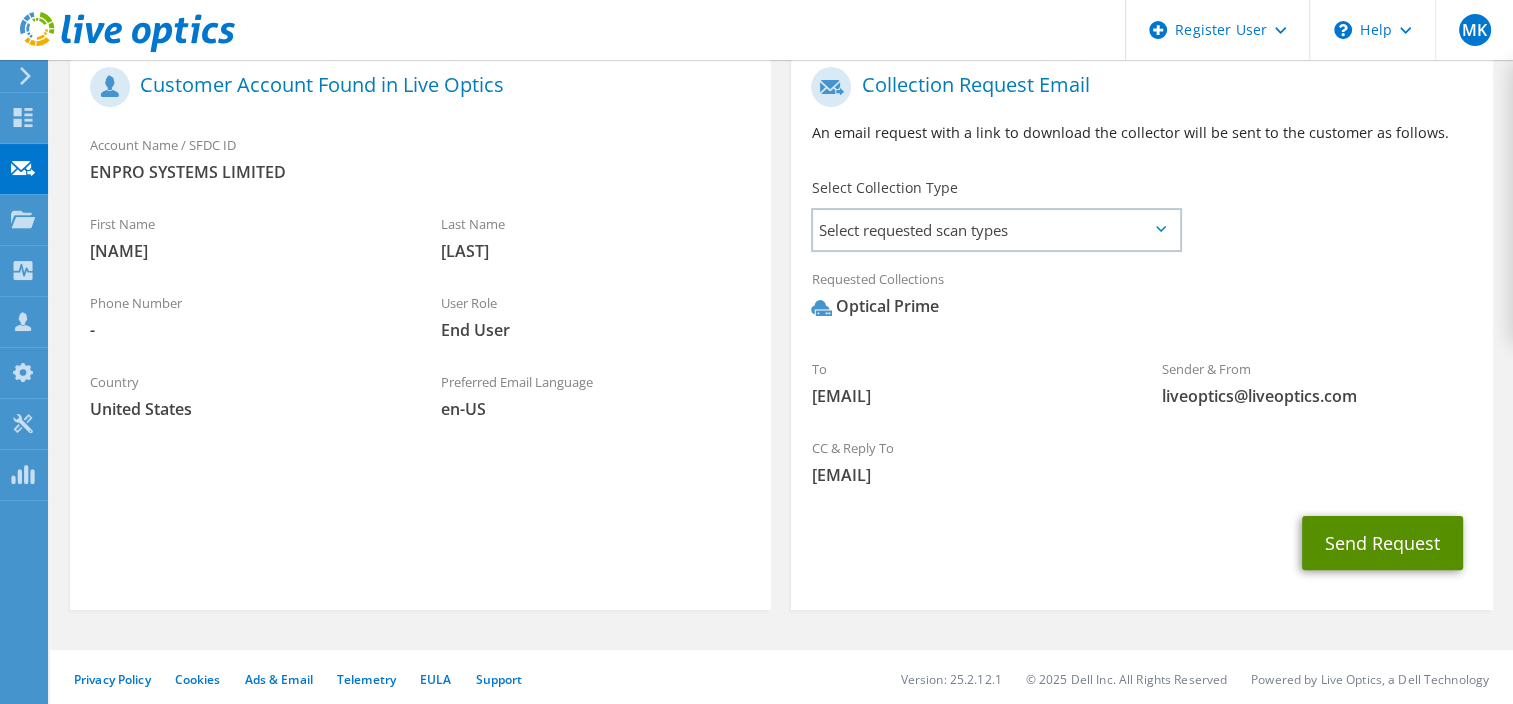 click on "Send Request" at bounding box center (1382, 543) 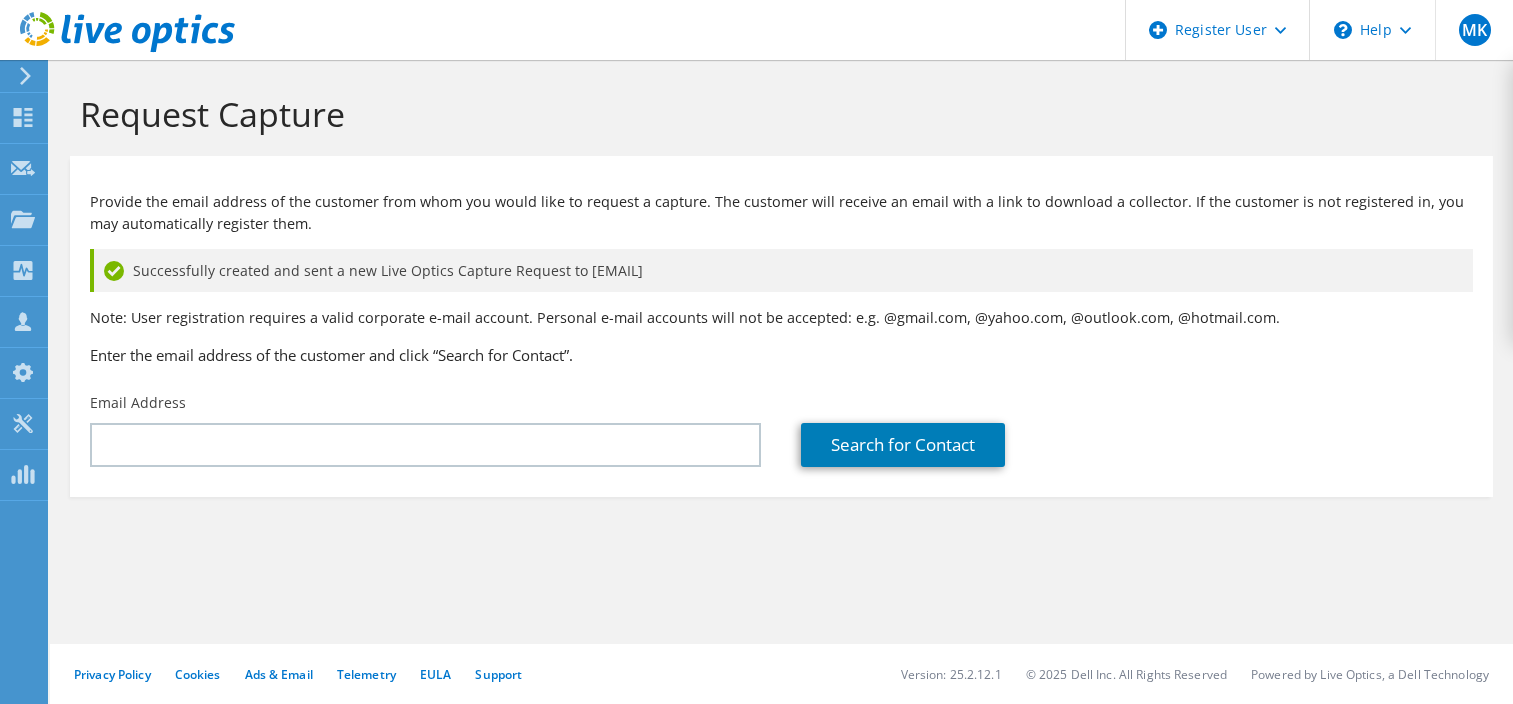 scroll, scrollTop: 0, scrollLeft: 0, axis: both 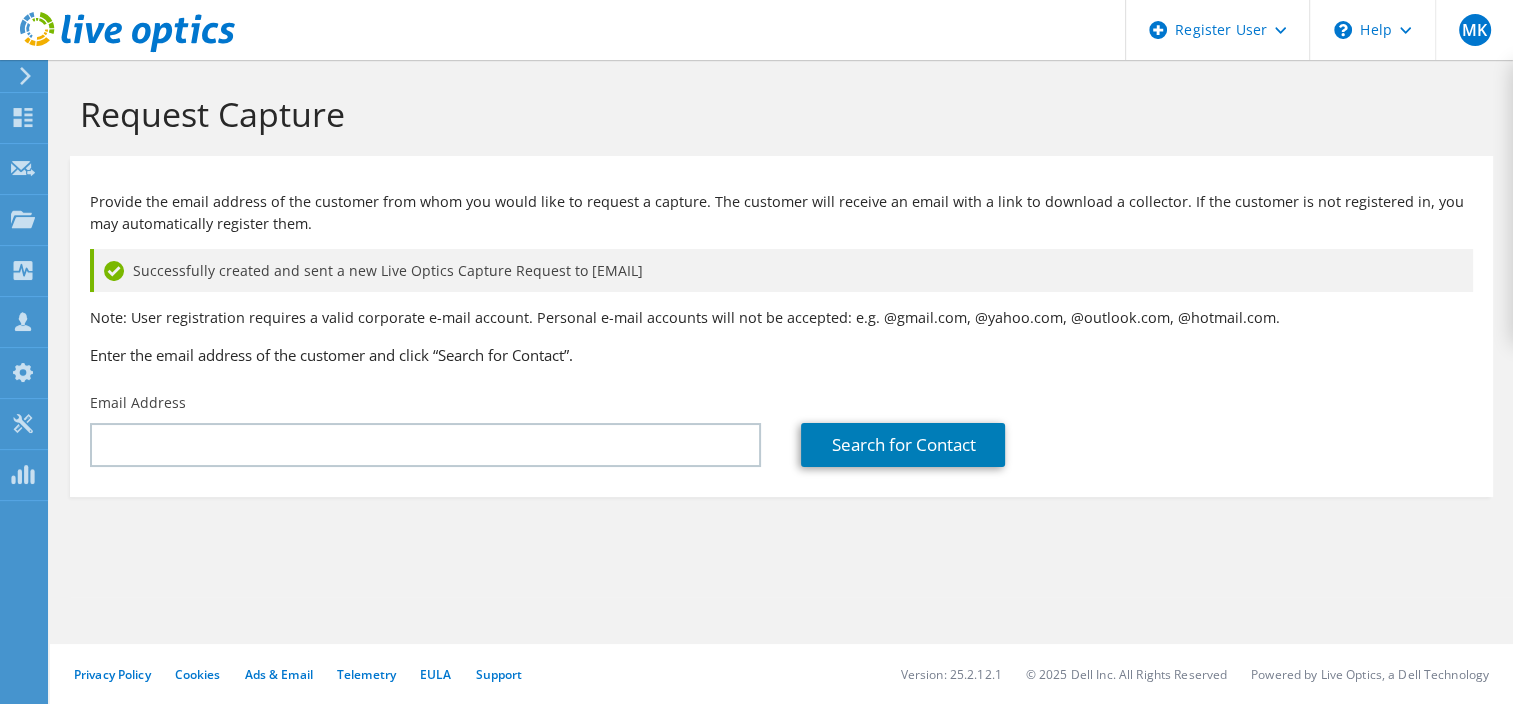 click on "Provide the email address of the customer from whom you would like to request a capture. The customer will receive an email with a link to download a collector. If the customer is not registered in, you may automatically register them." at bounding box center (781, 213) 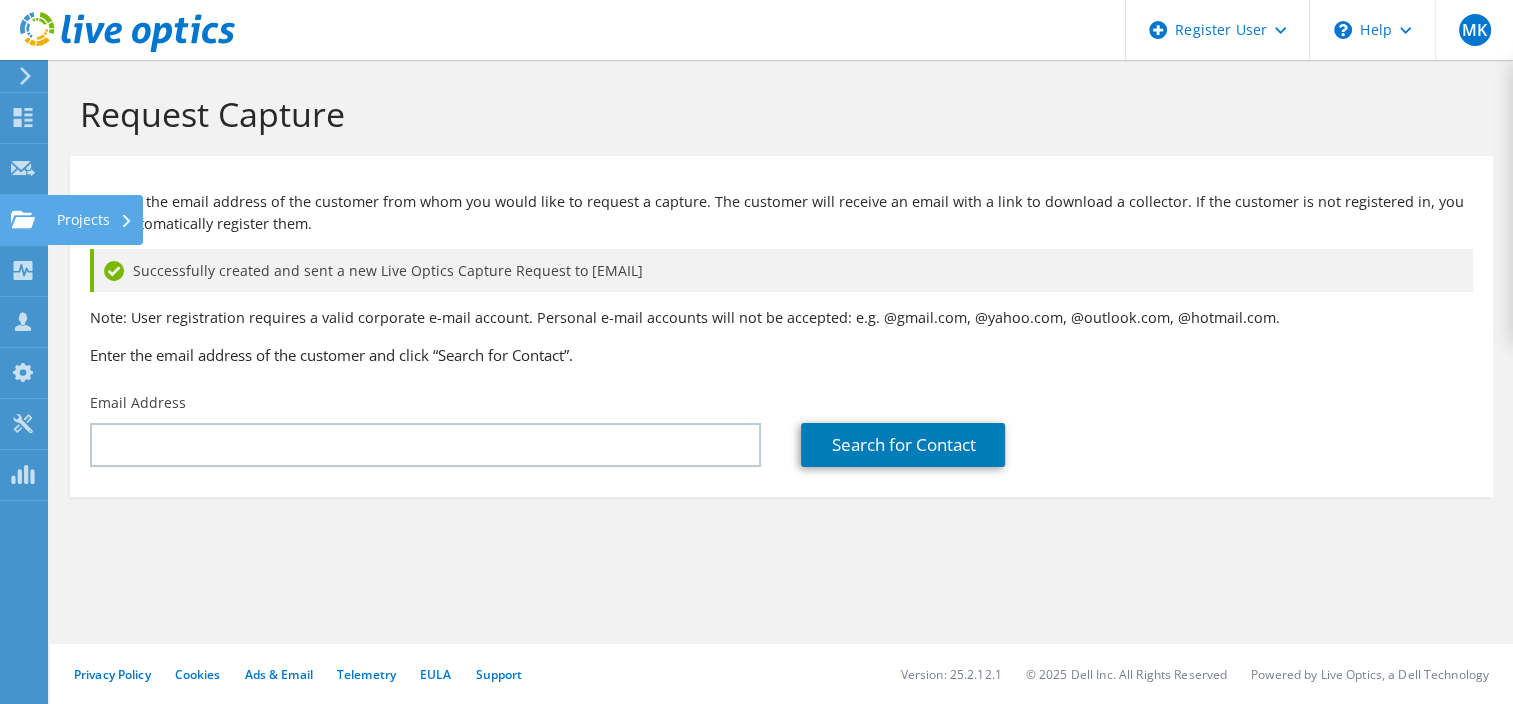 click on "Projects" at bounding box center [95, 220] 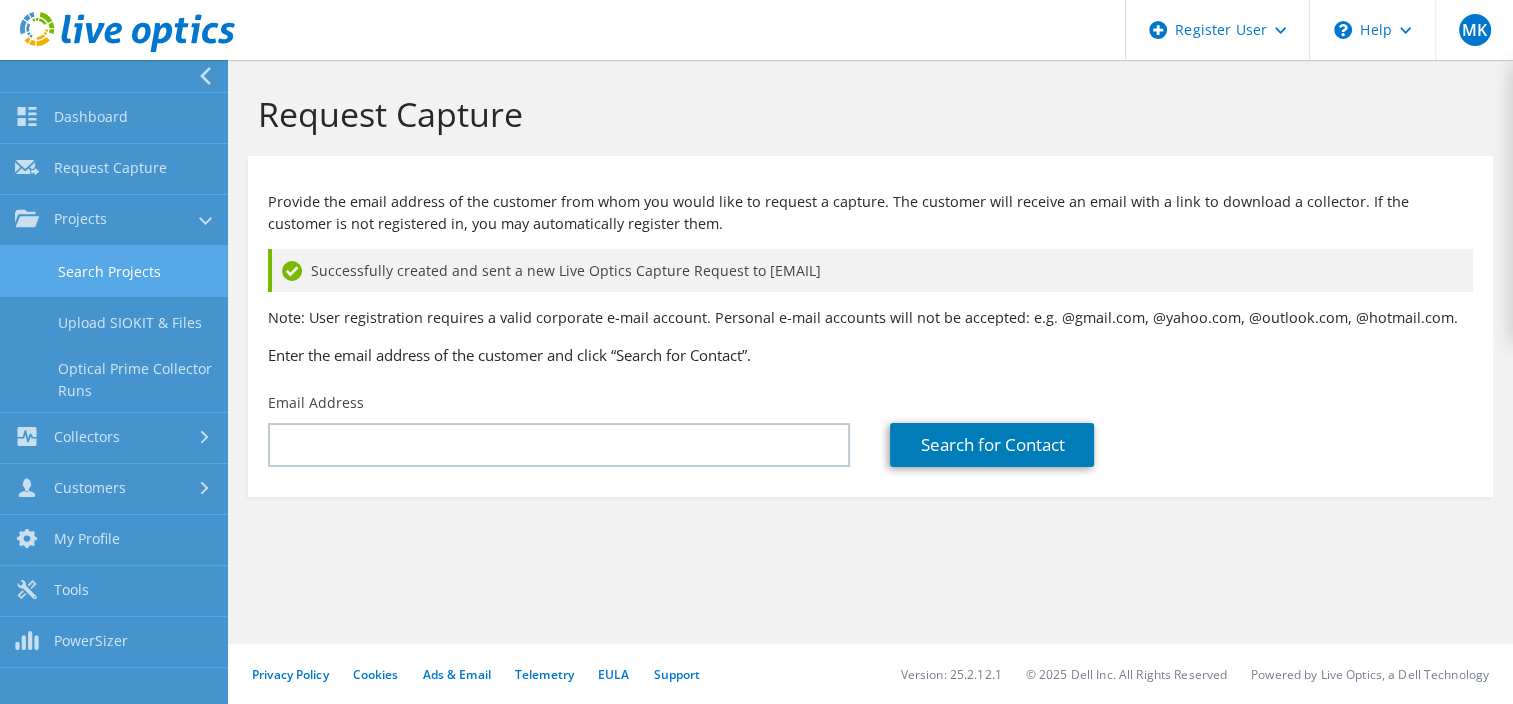 click on "Search Projects" at bounding box center [114, 271] 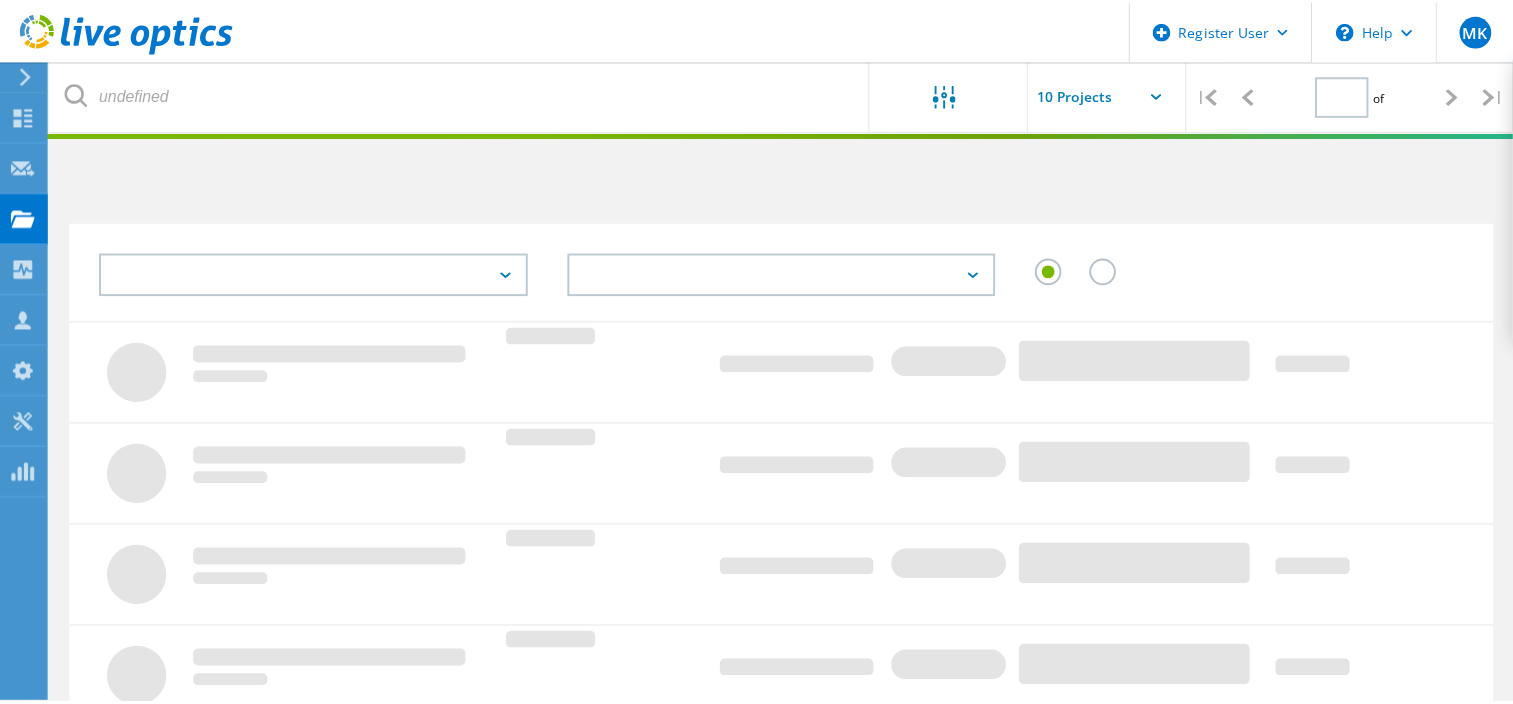 scroll, scrollTop: 0, scrollLeft: 0, axis: both 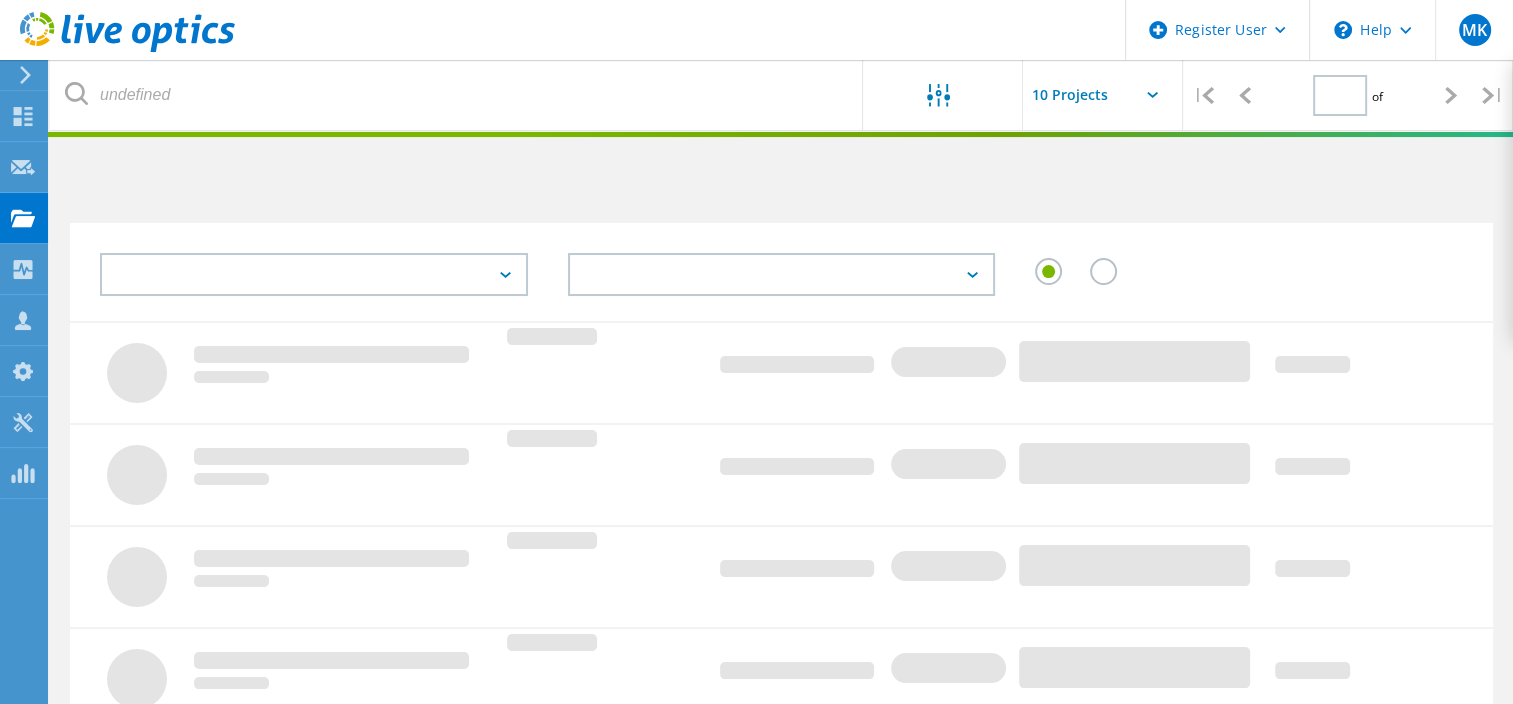 type on "1" 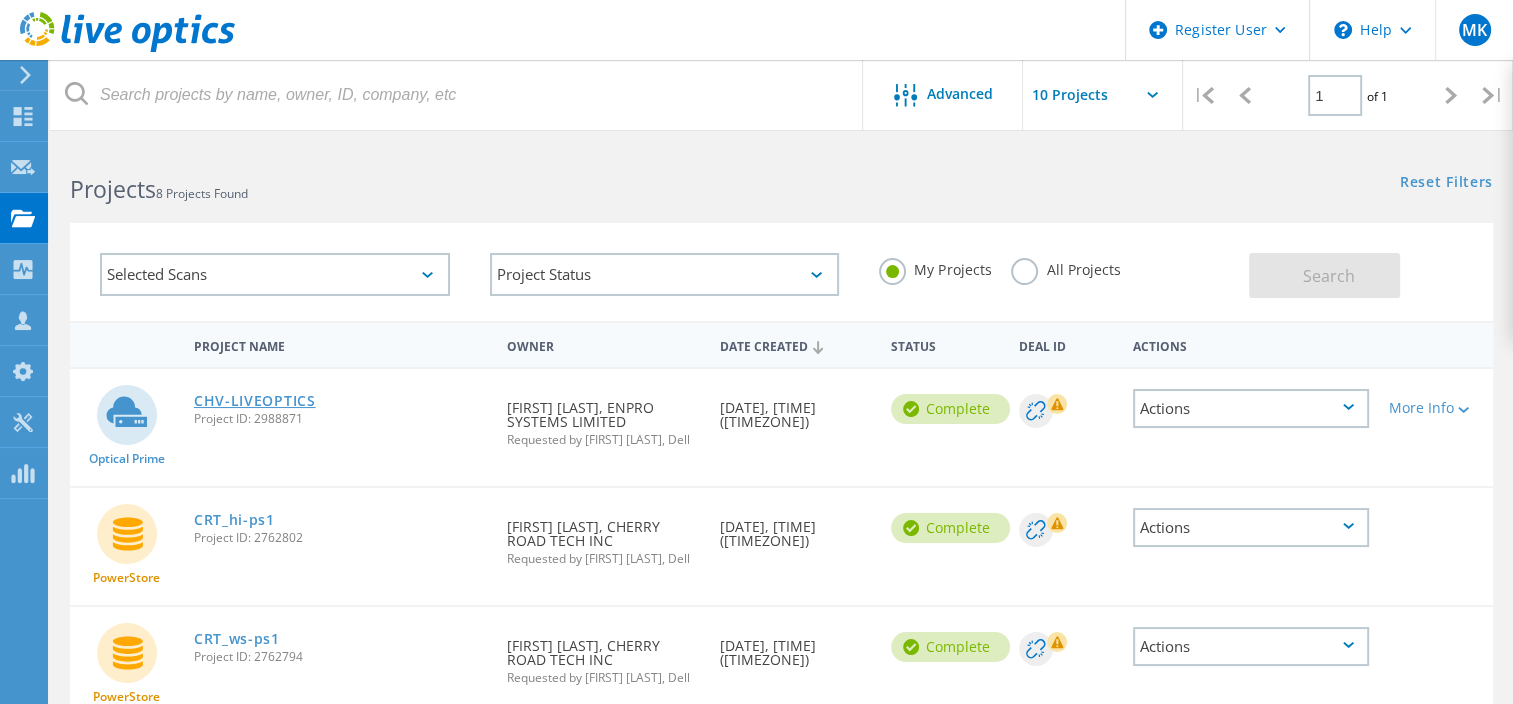 click on "CHV-LIVEOPTICS" 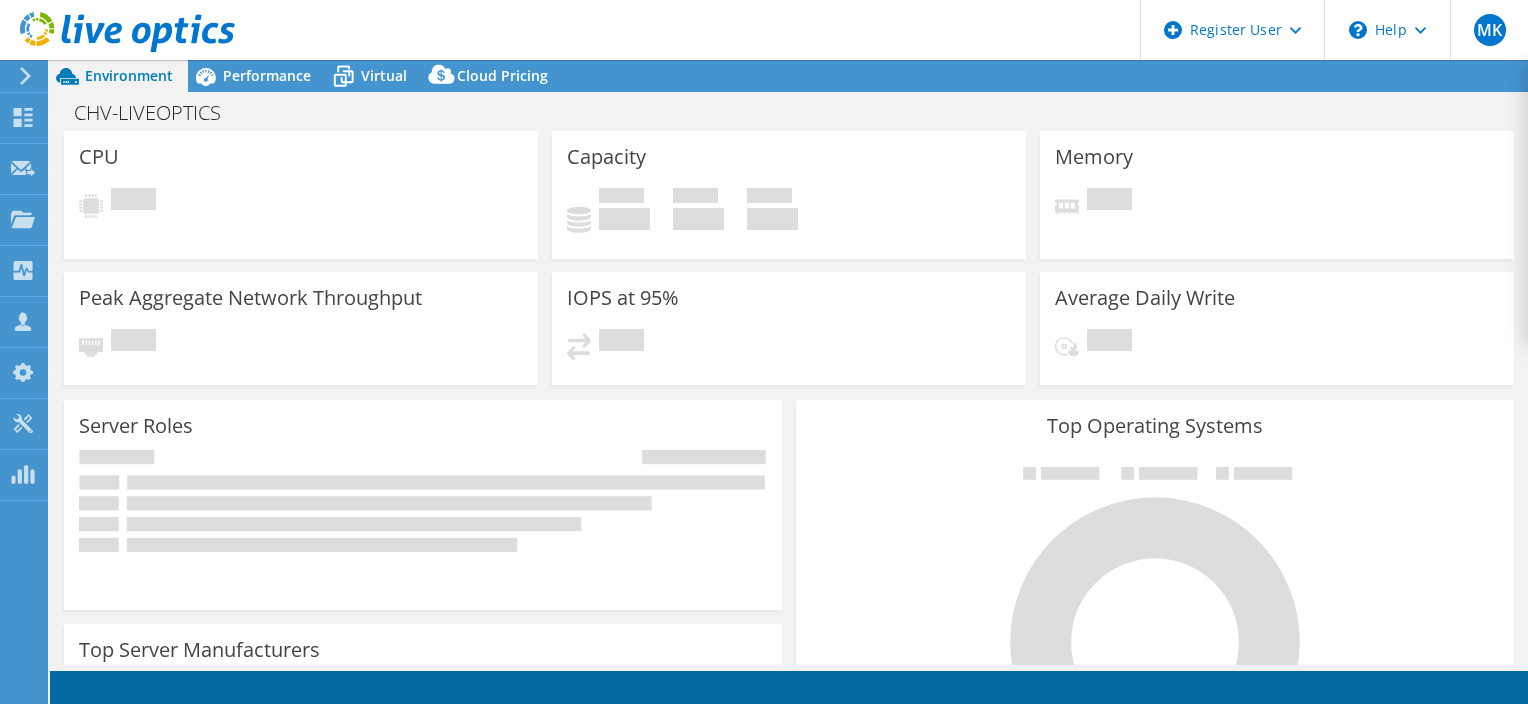 scroll, scrollTop: 0, scrollLeft: 0, axis: both 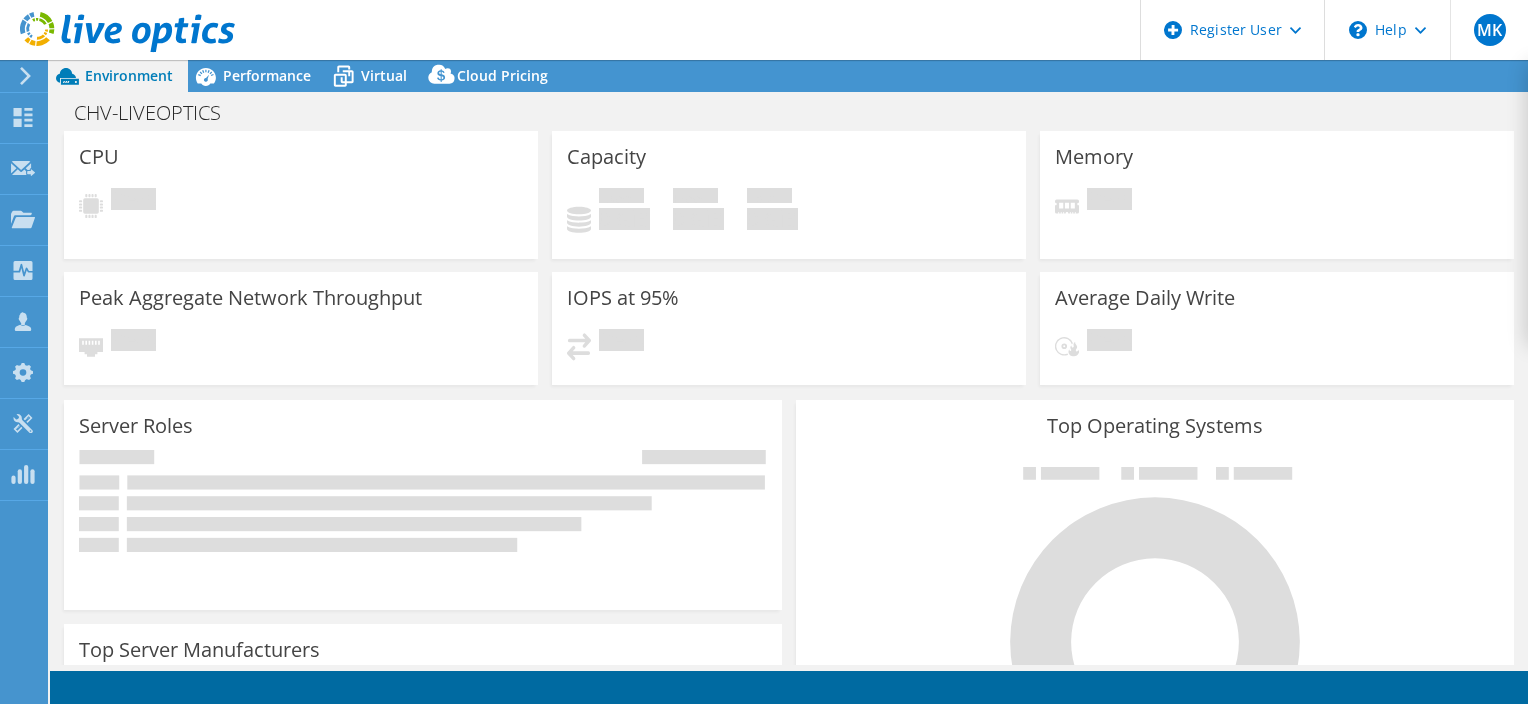 select on "USD" 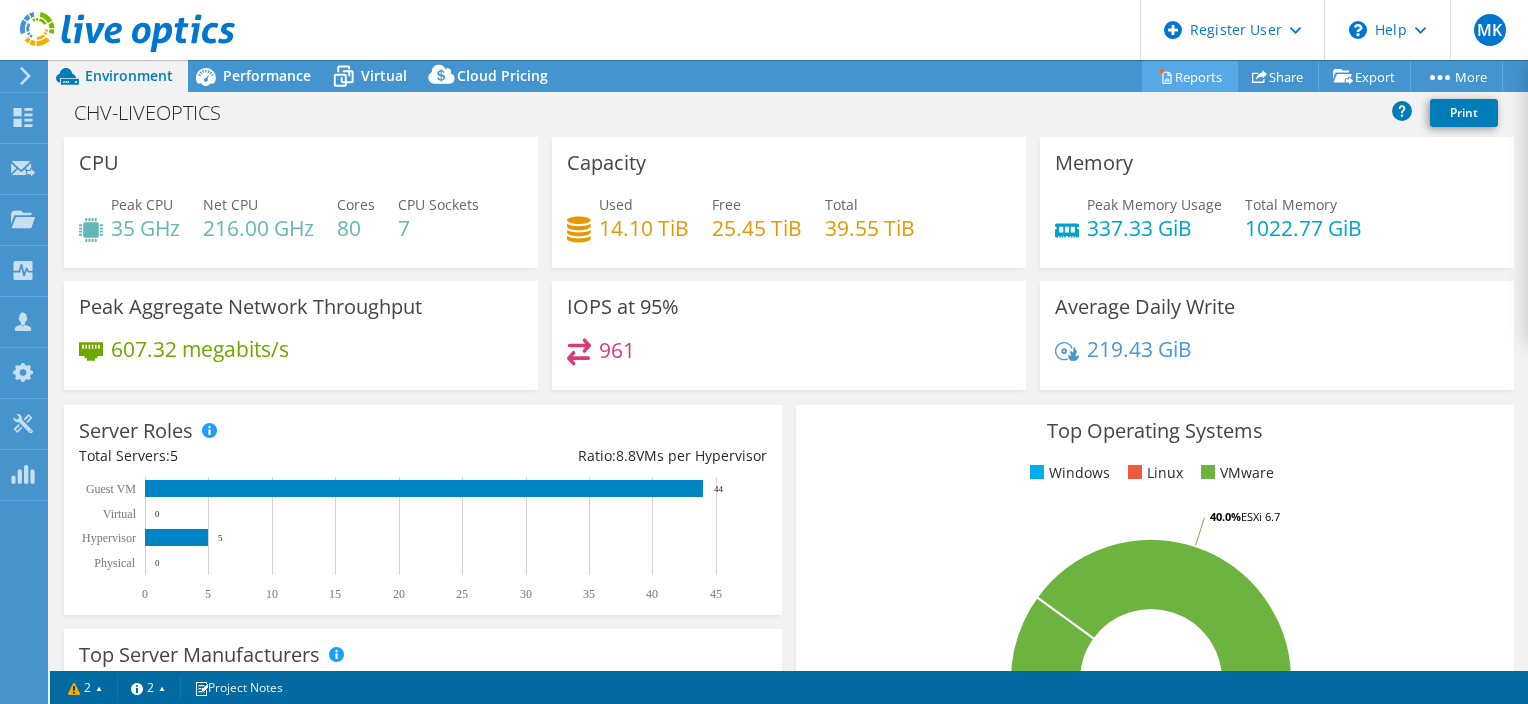 click on "Reports" at bounding box center [1190, 76] 